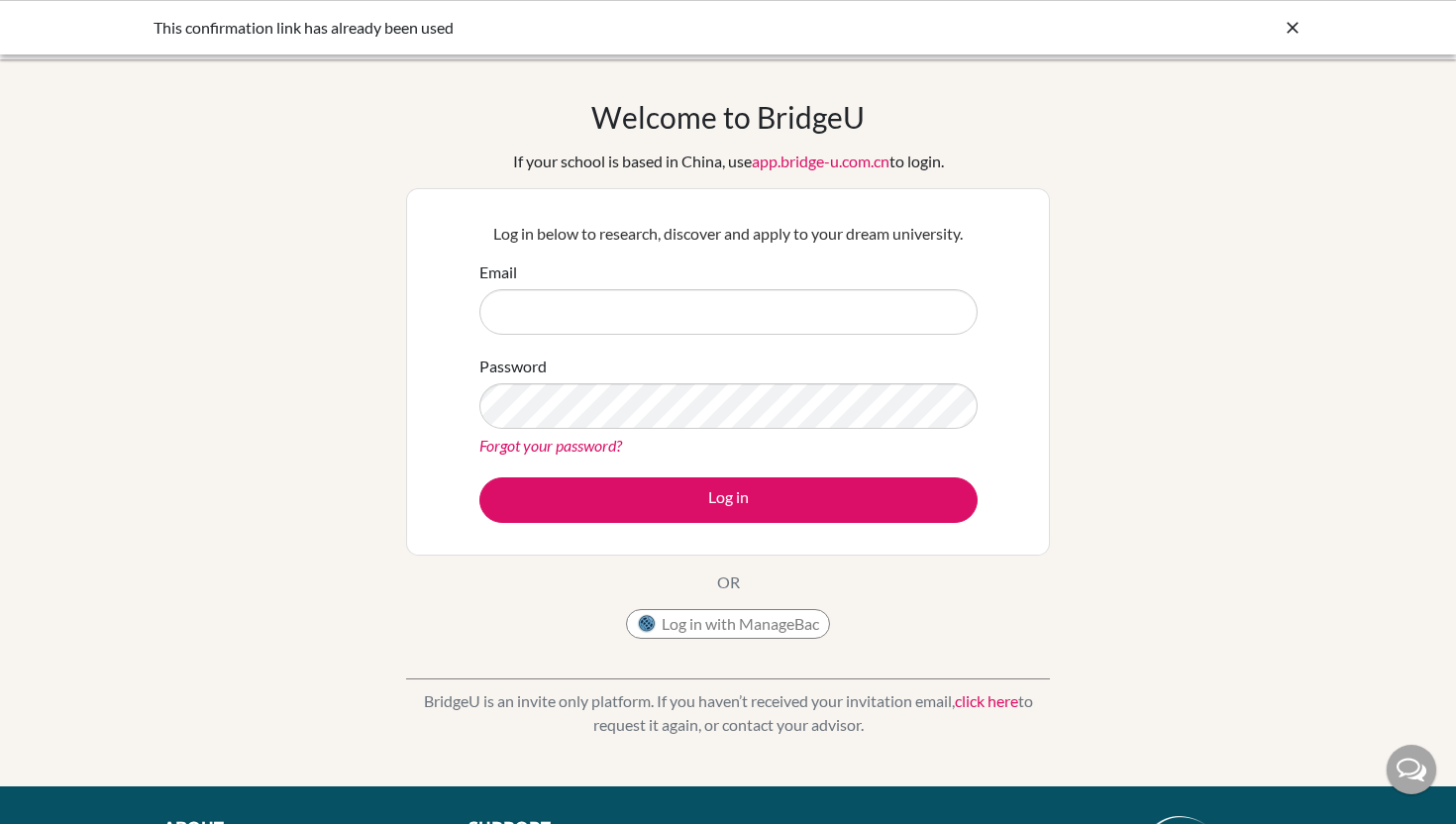 scroll, scrollTop: 0, scrollLeft: 0, axis: both 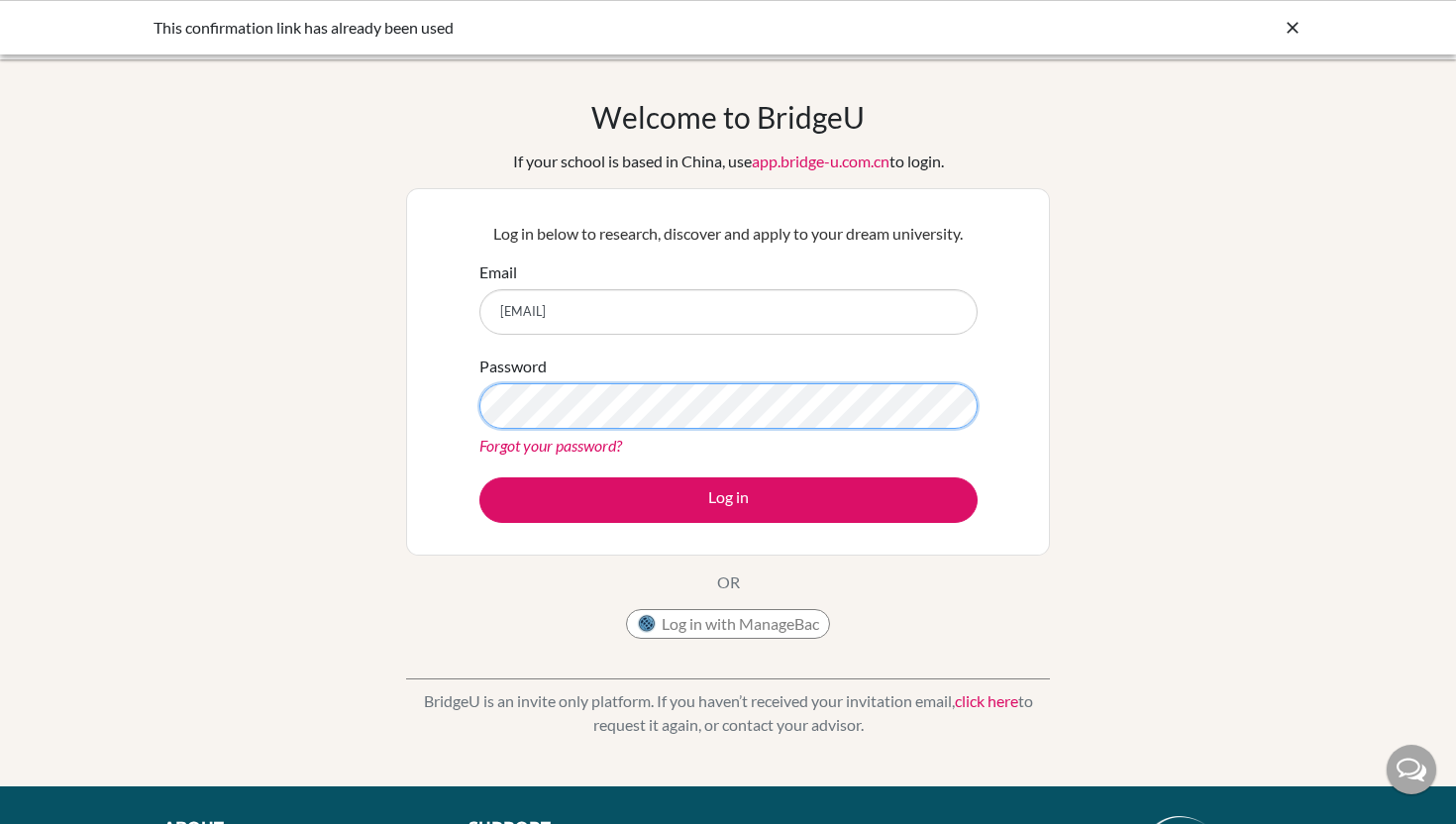 click on "Log in" at bounding box center [728, 500] 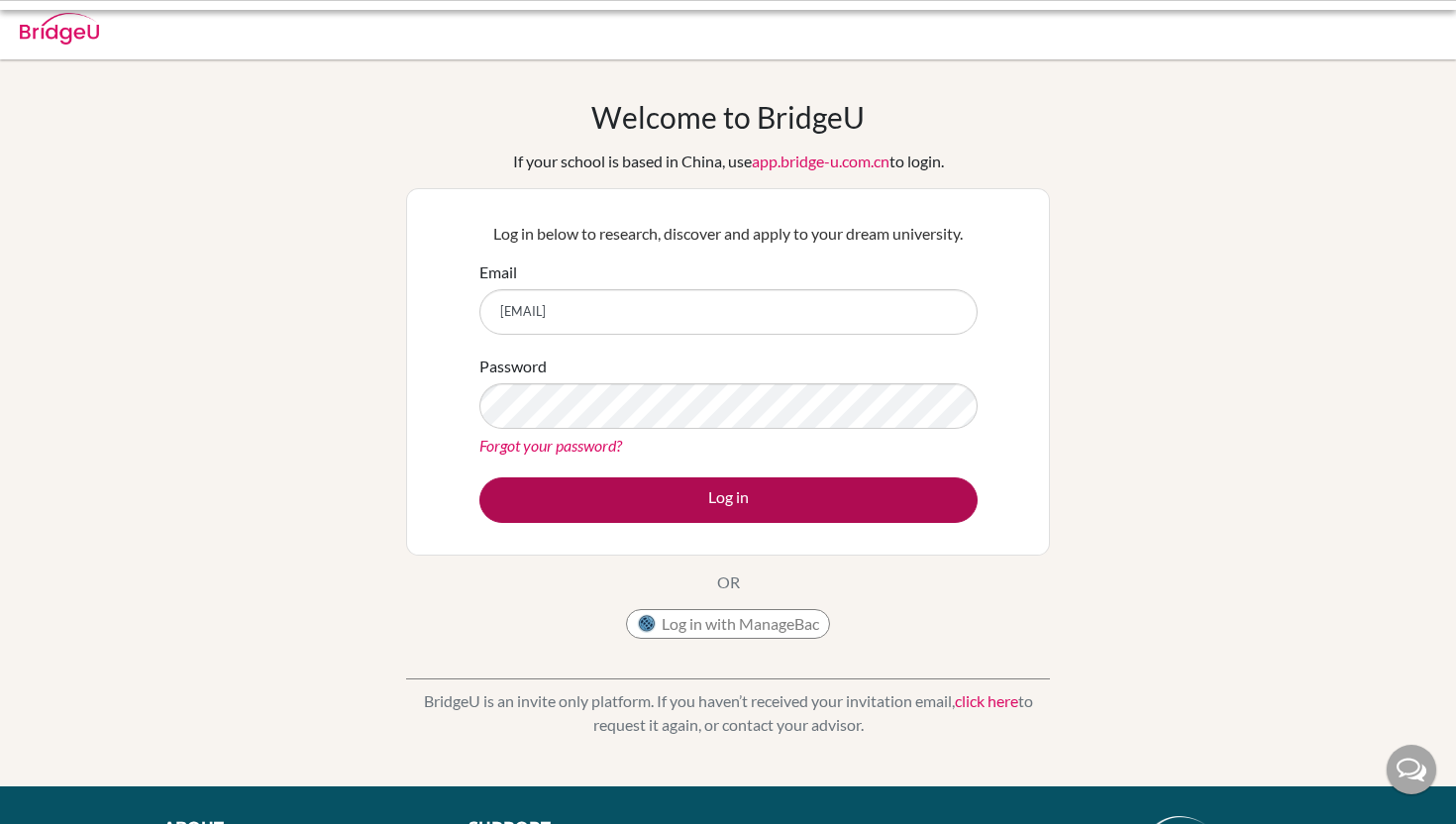 scroll, scrollTop: 0, scrollLeft: 0, axis: both 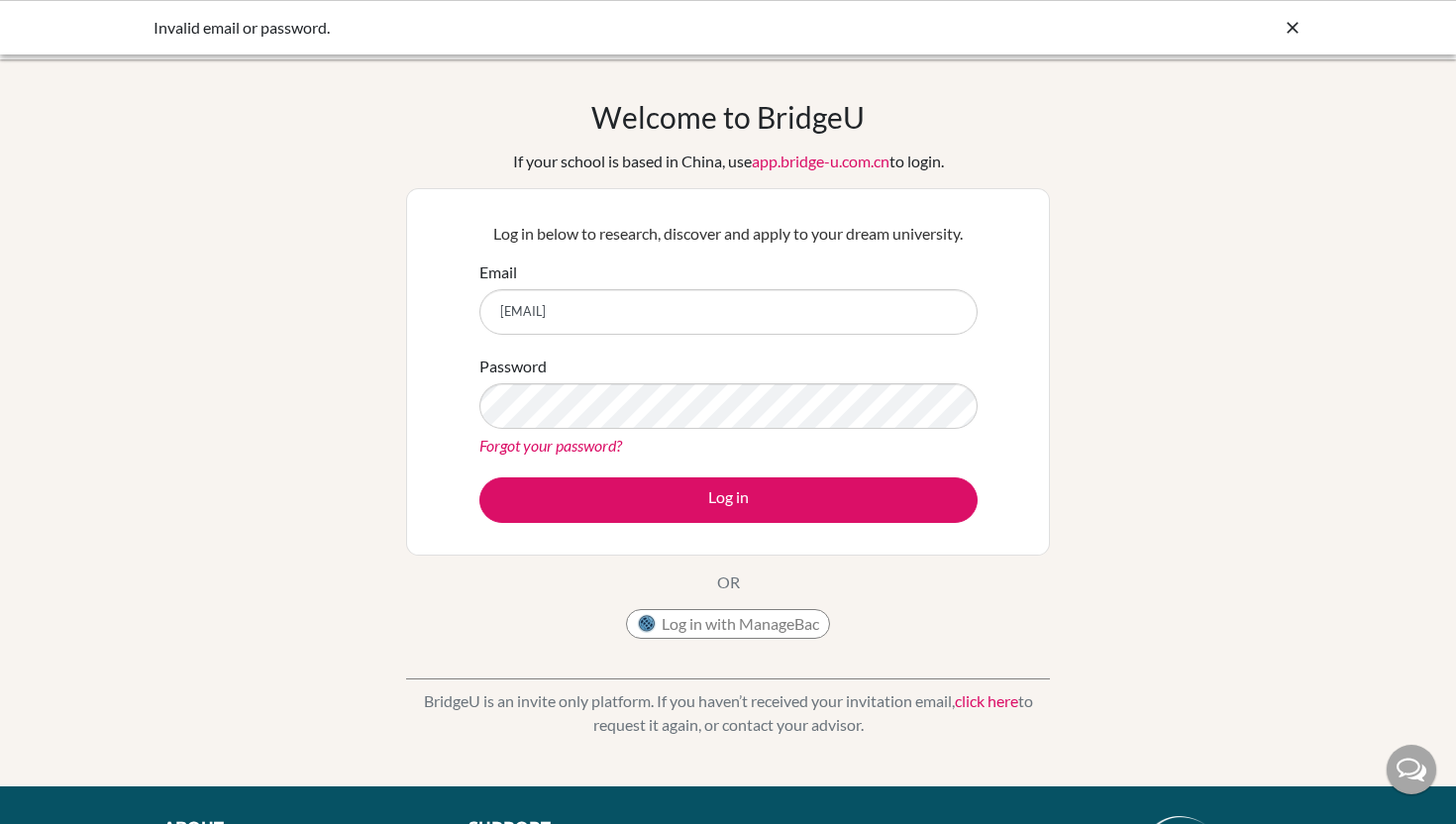 click on "app.bridge-u.com.cn" at bounding box center (820, 160) 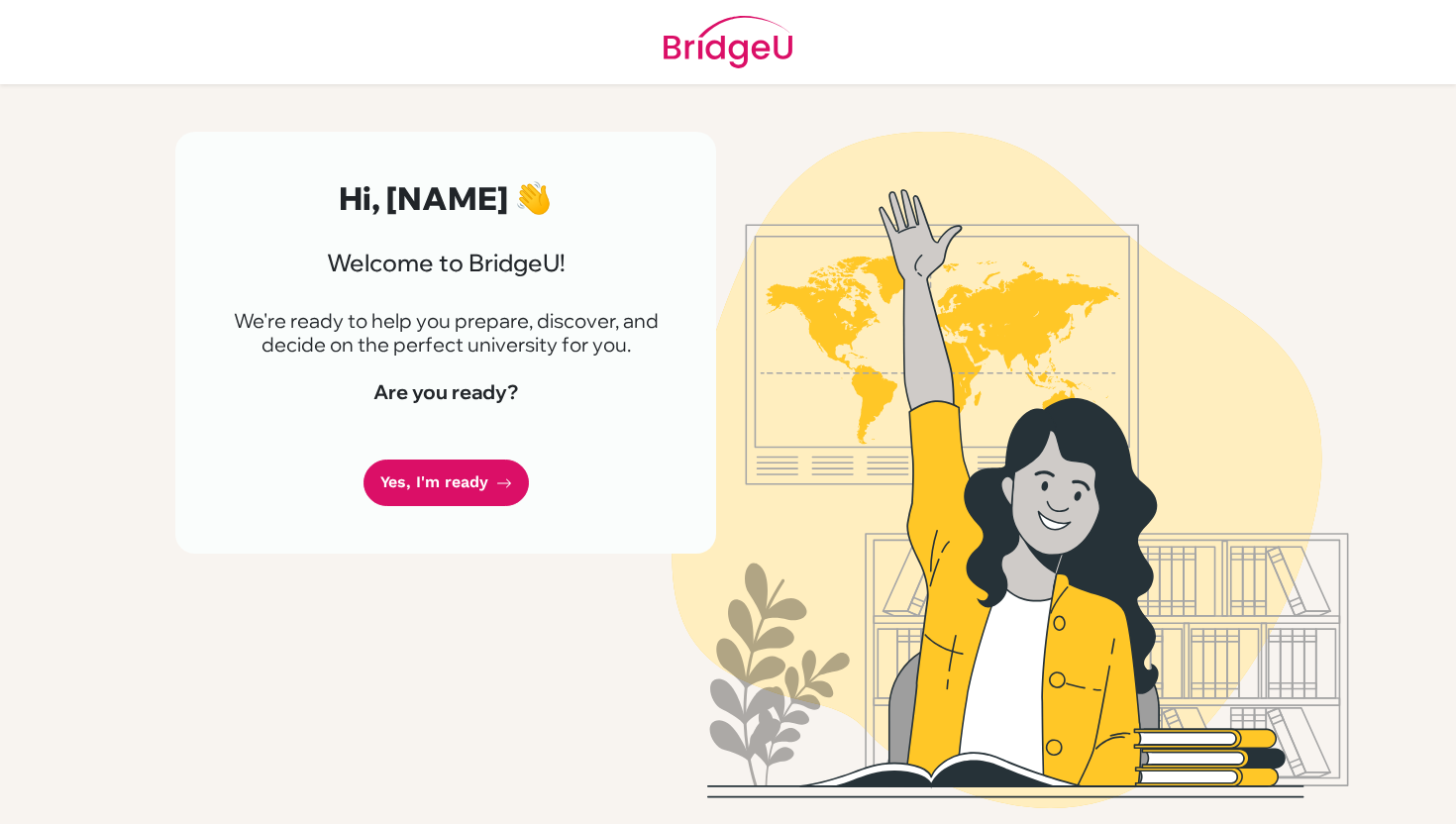 scroll, scrollTop: 0, scrollLeft: 0, axis: both 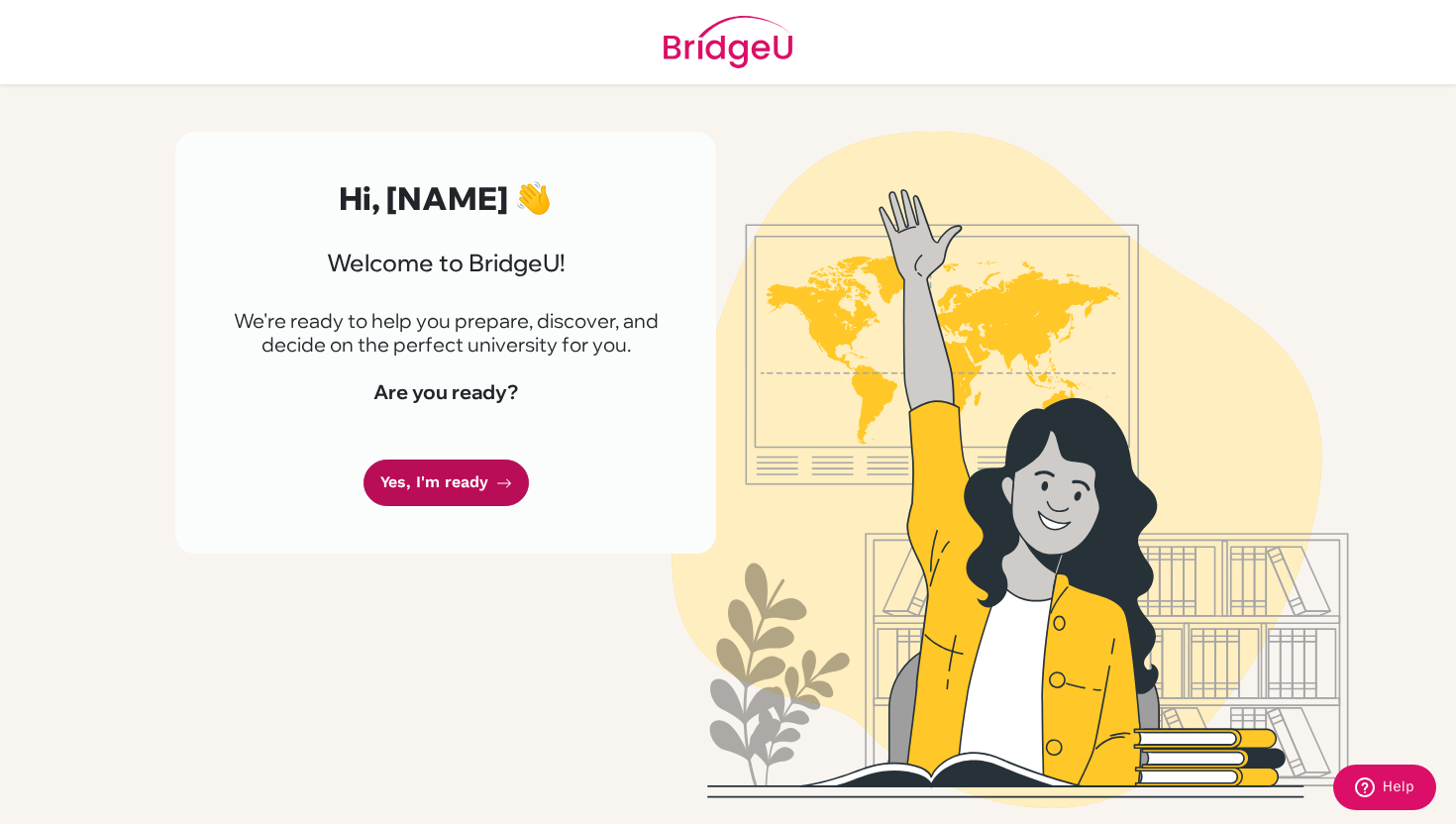 click on "Yes, I'm ready" at bounding box center [446, 482] 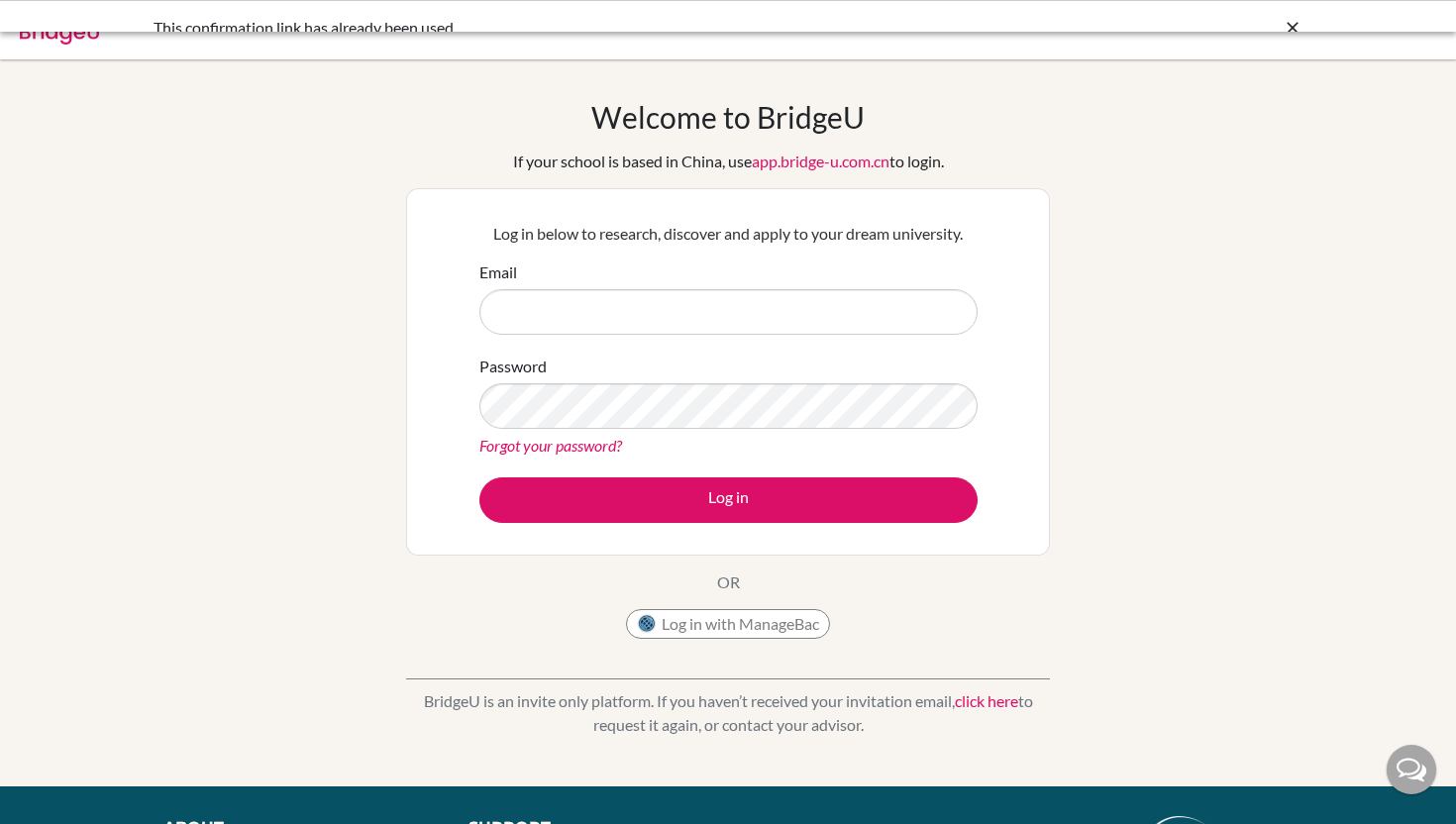 scroll, scrollTop: 0, scrollLeft: 0, axis: both 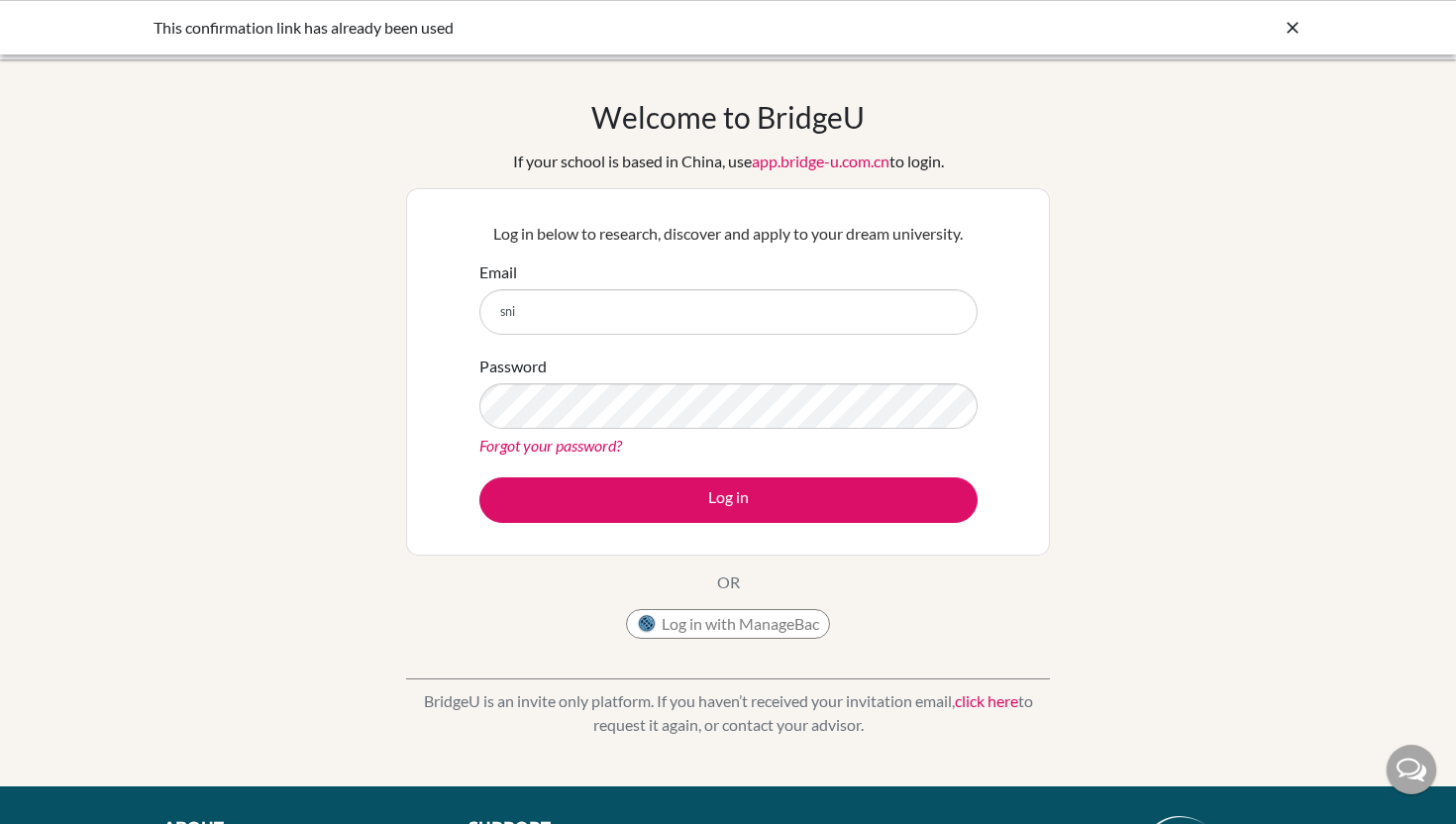 type on "[USERNAME]@[DOMAIN]" 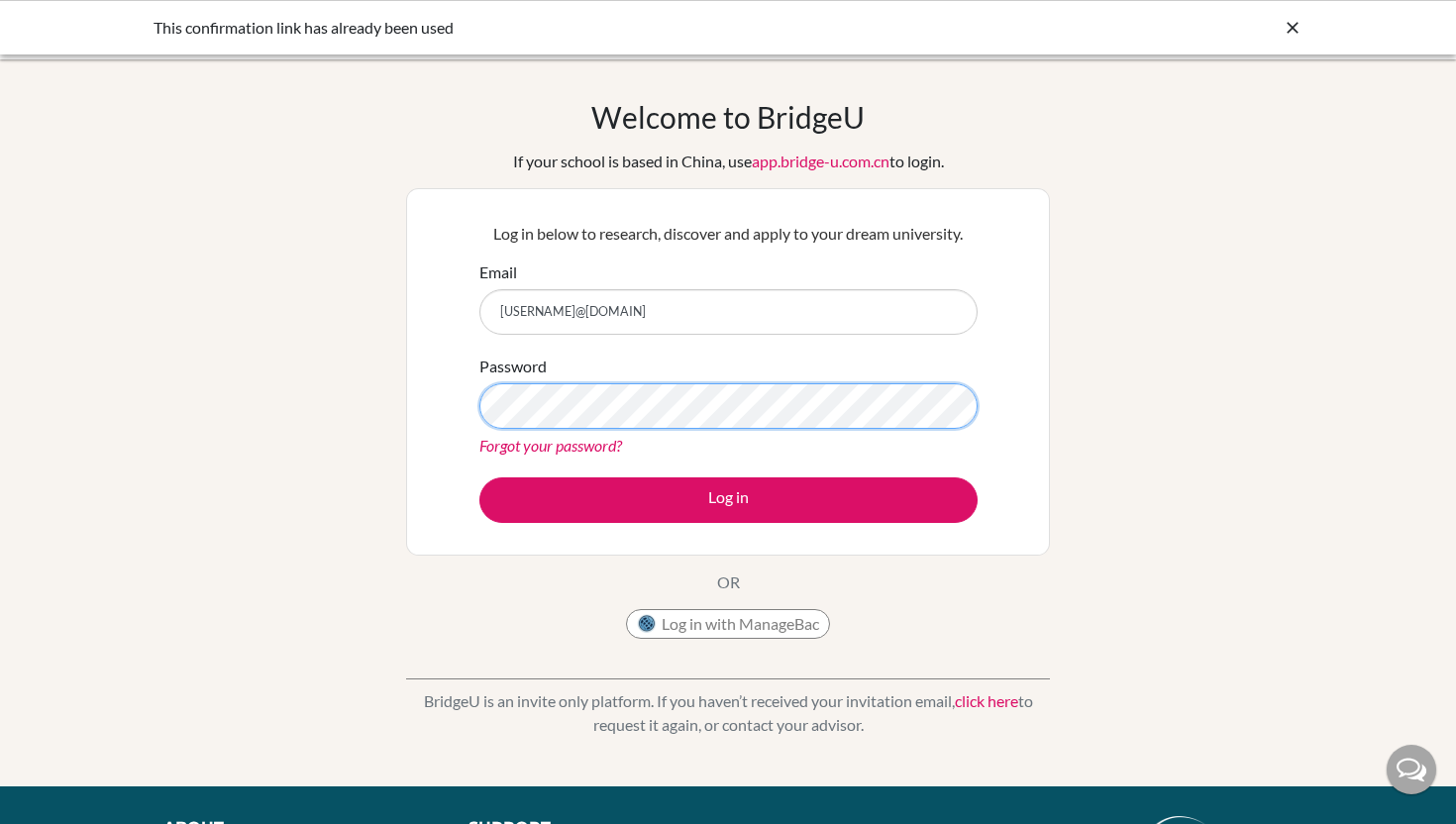 click on "Log in" at bounding box center [728, 500] 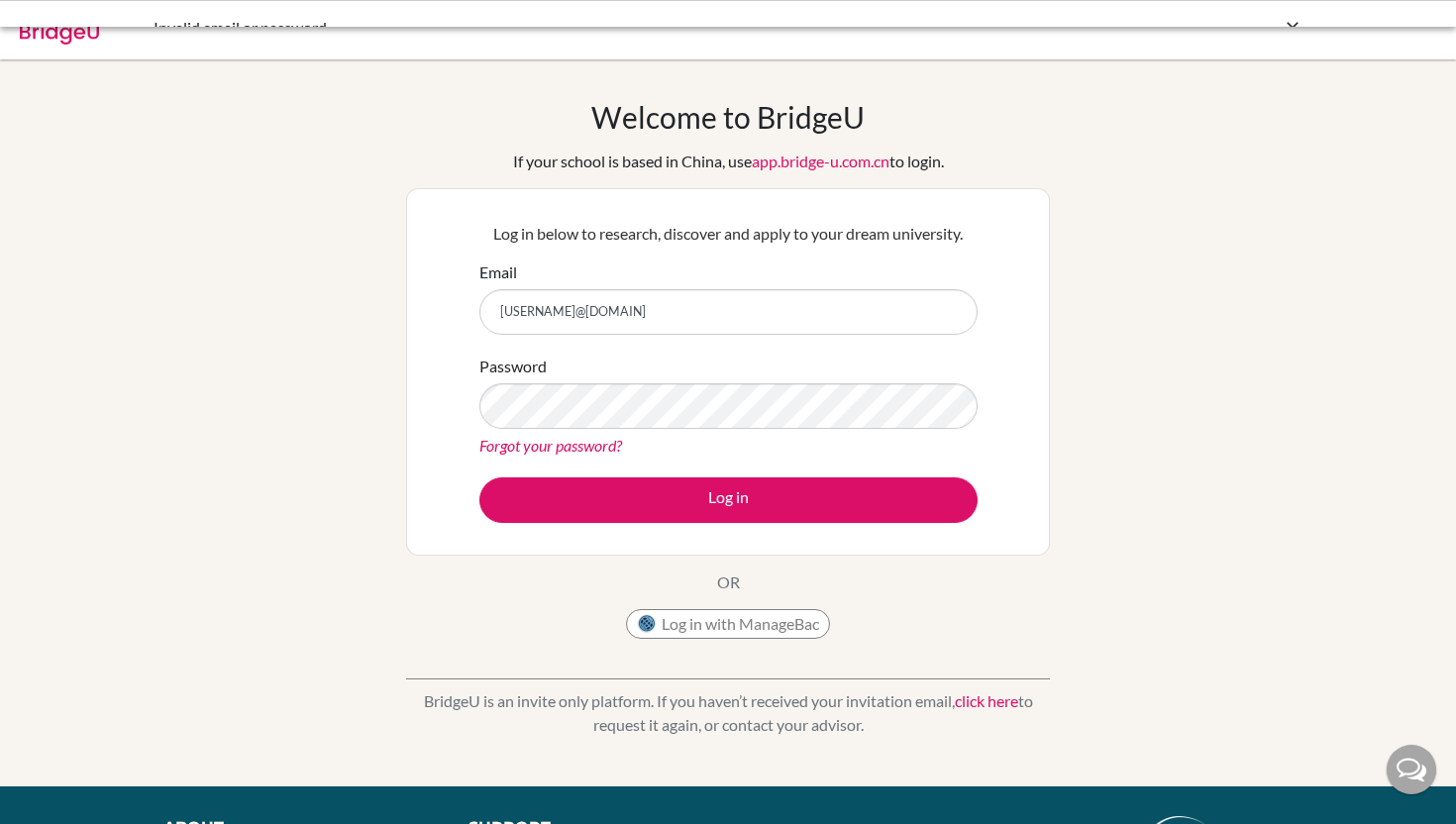 scroll, scrollTop: 0, scrollLeft: 0, axis: both 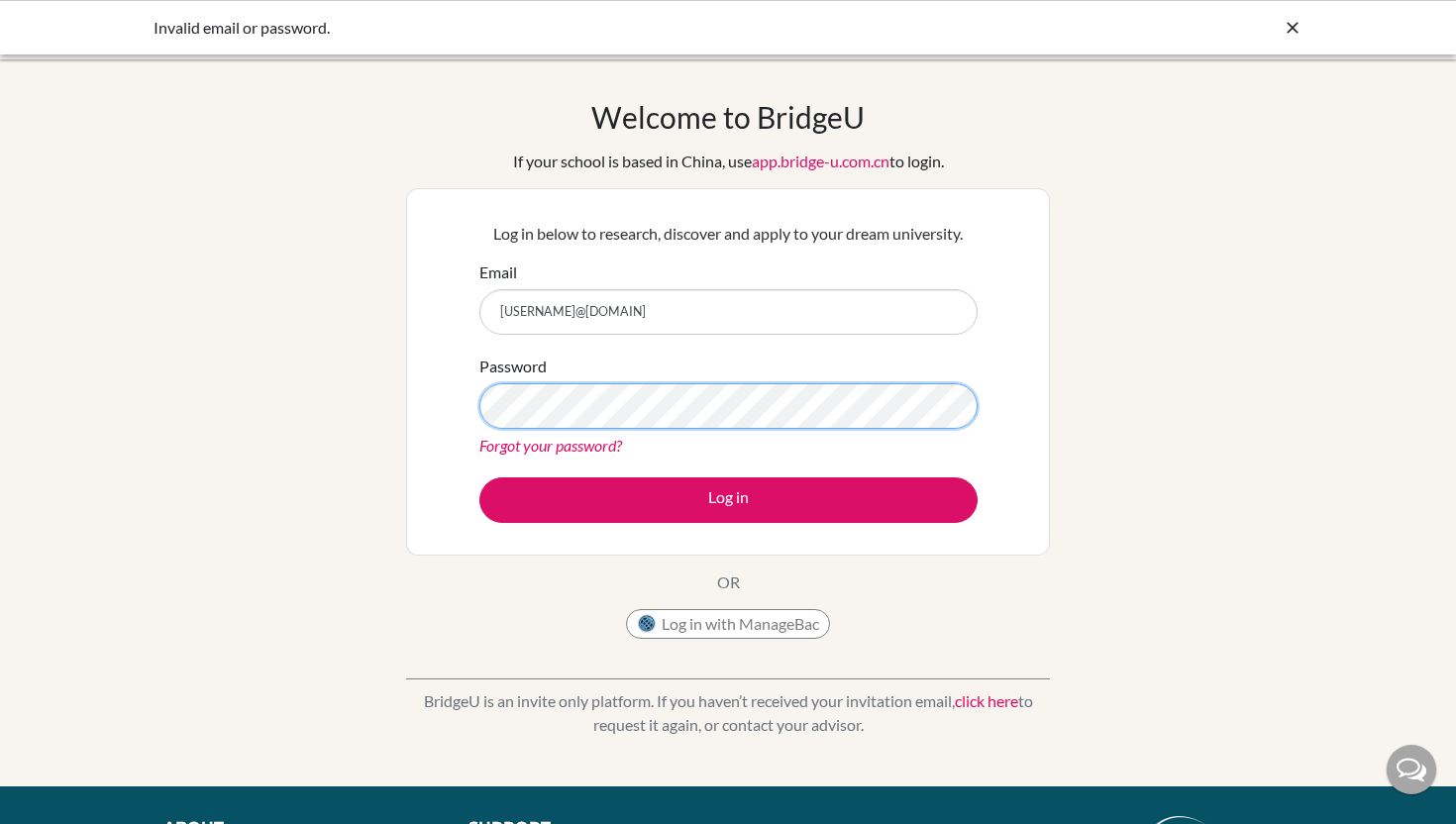 click on "Log in" at bounding box center (728, 500) 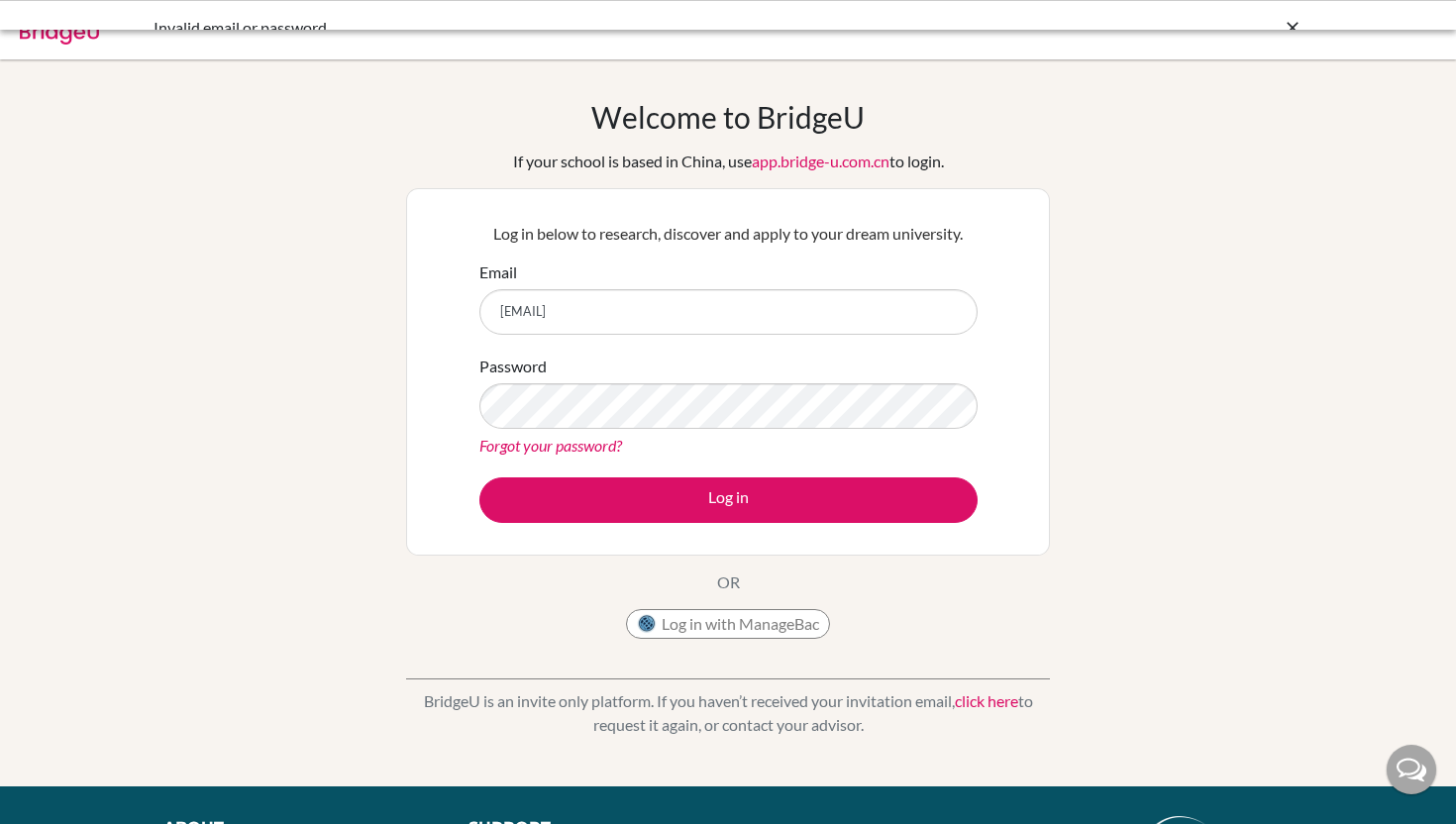 scroll, scrollTop: 0, scrollLeft: 0, axis: both 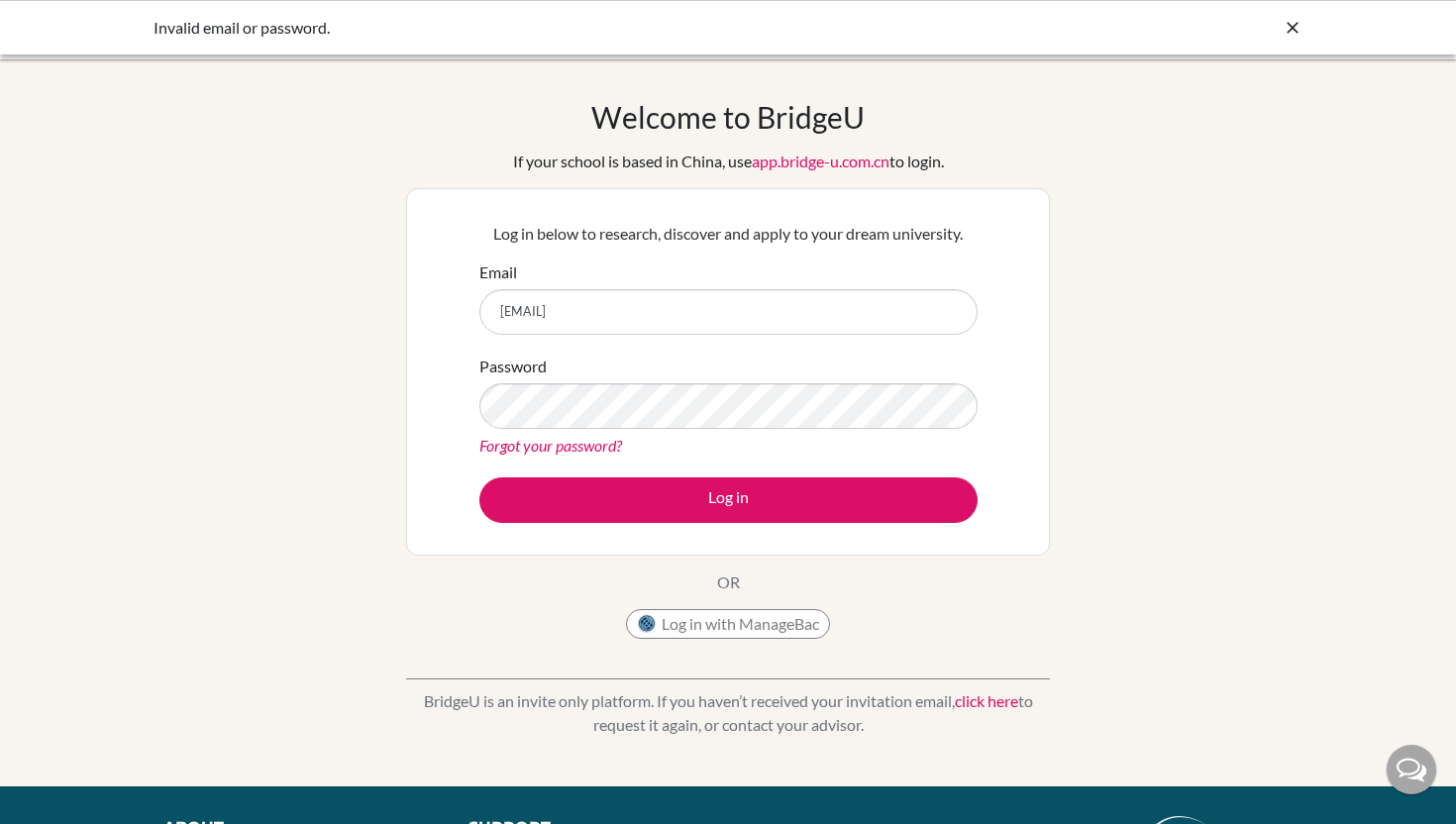 click on "Forgot your password?" at bounding box center (551, 445) 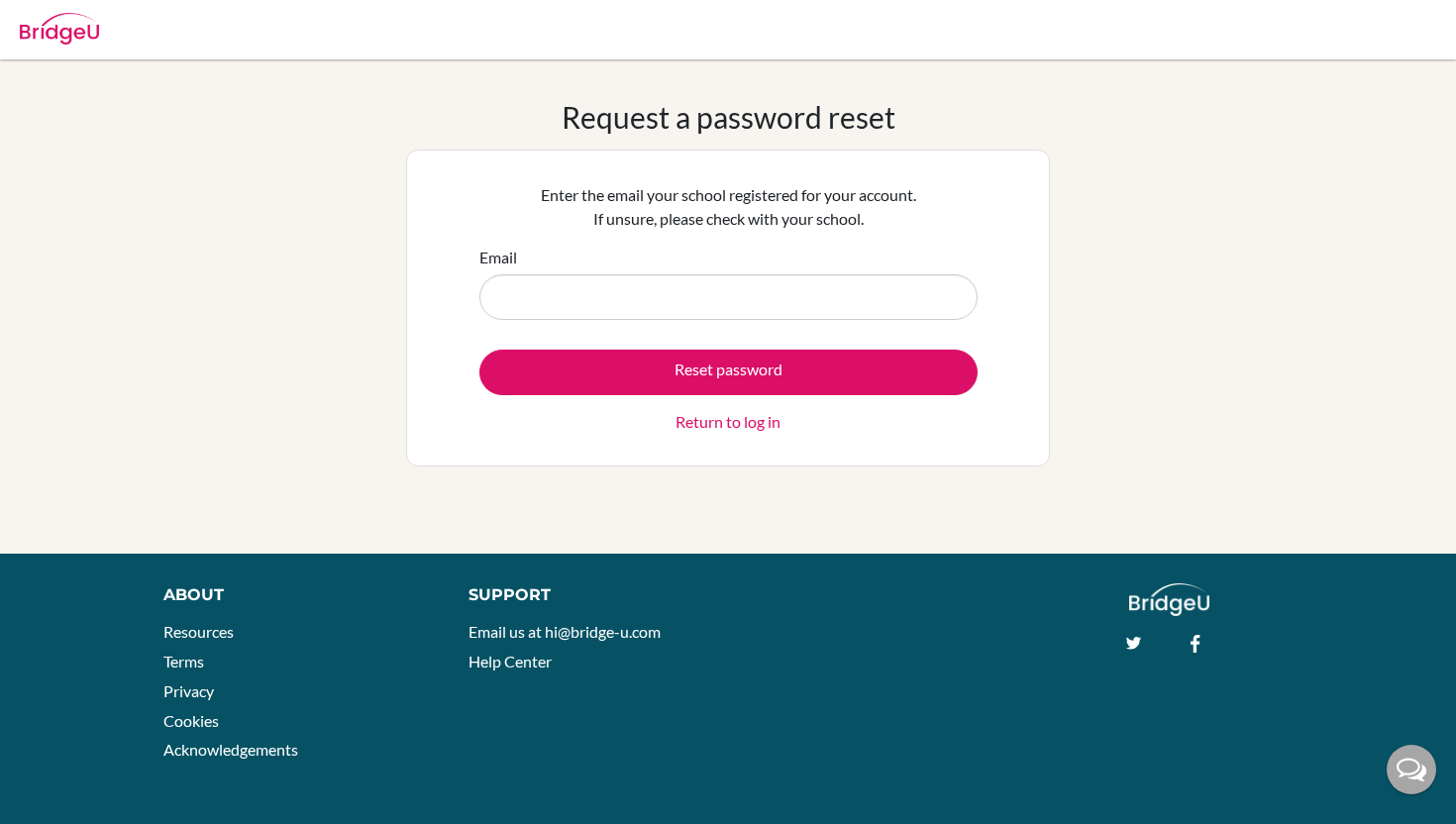 scroll, scrollTop: 0, scrollLeft: 0, axis: both 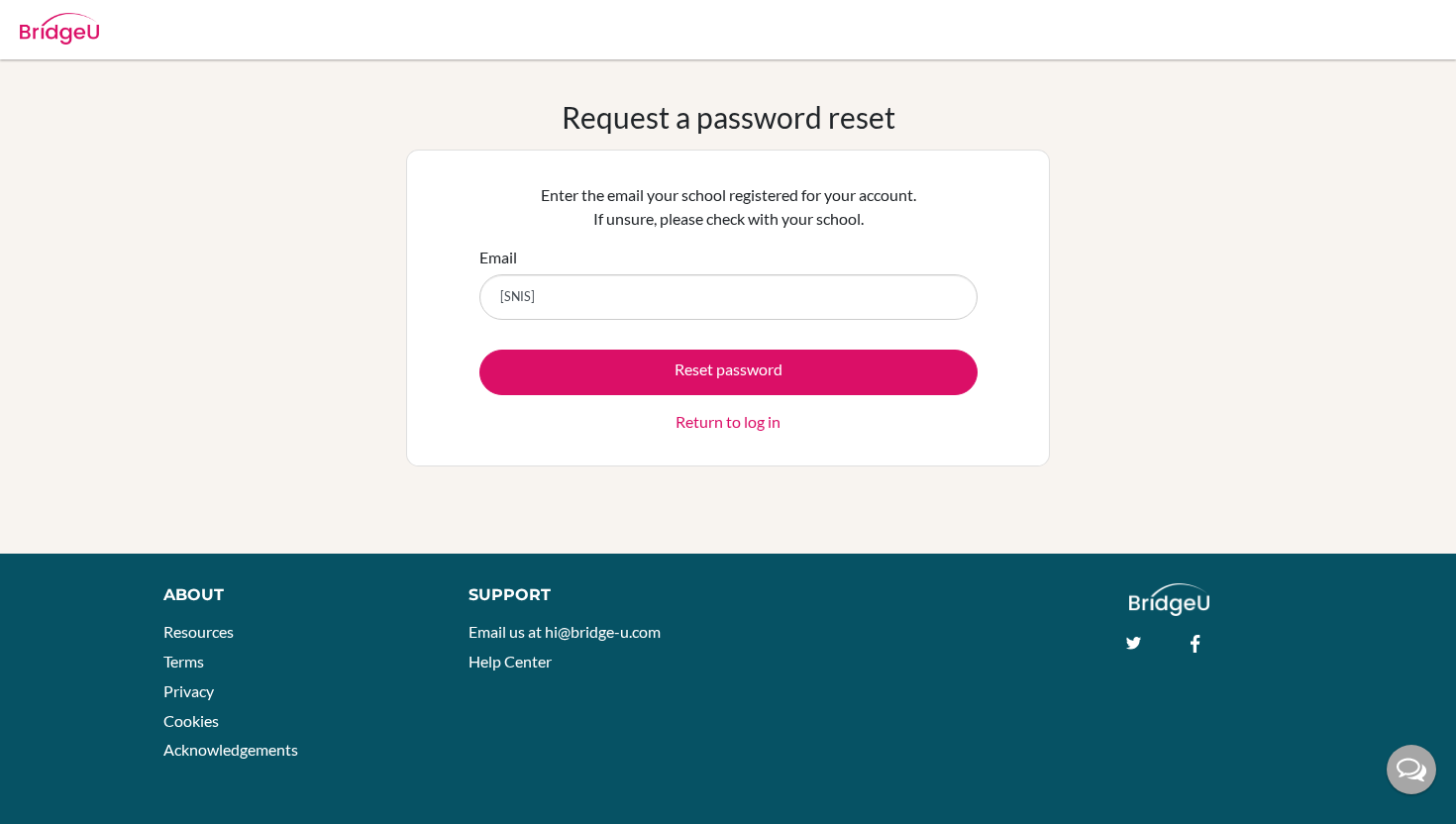 type on "[EMAIL]" 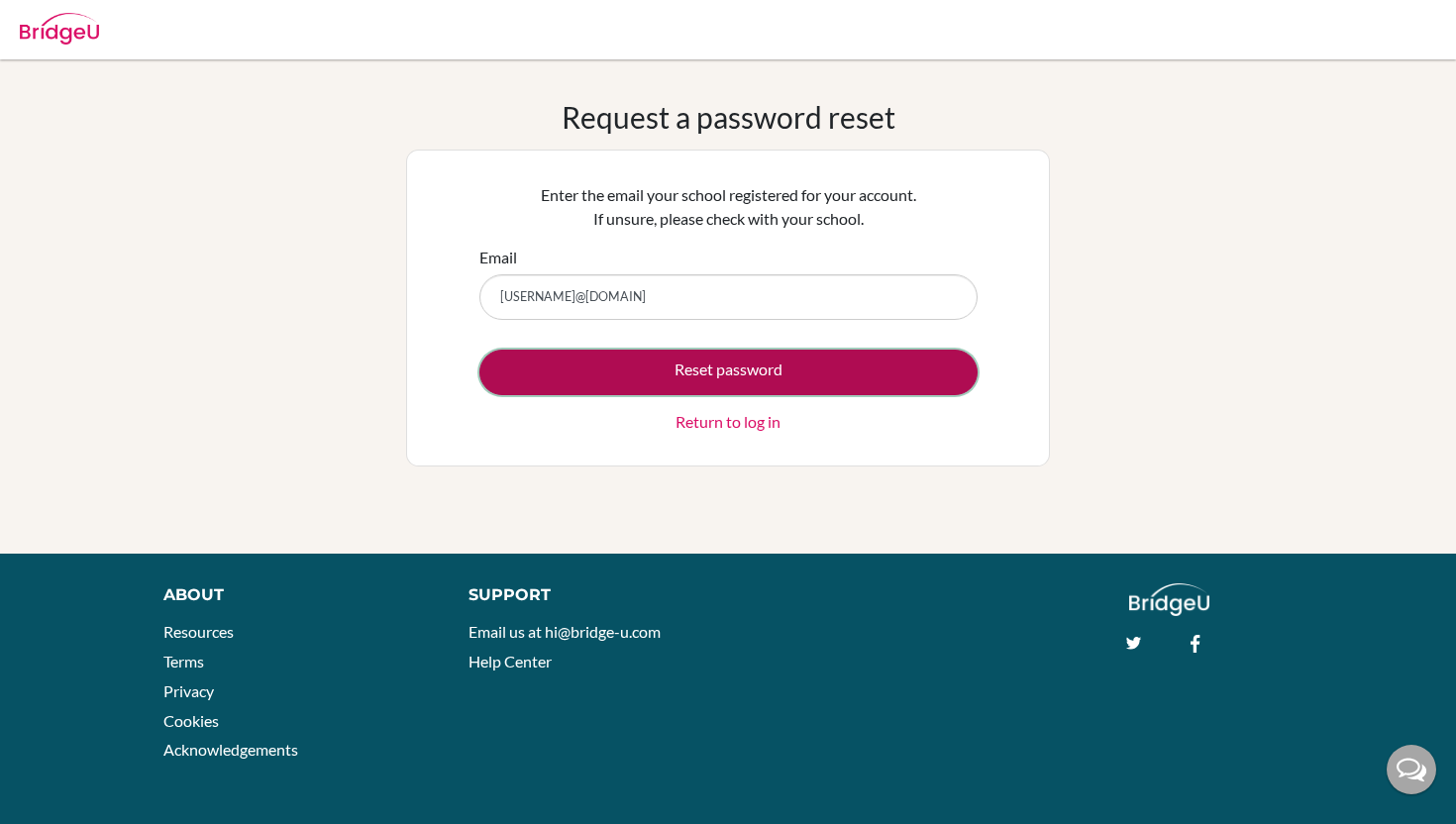 click on "Reset password" at bounding box center [728, 372] 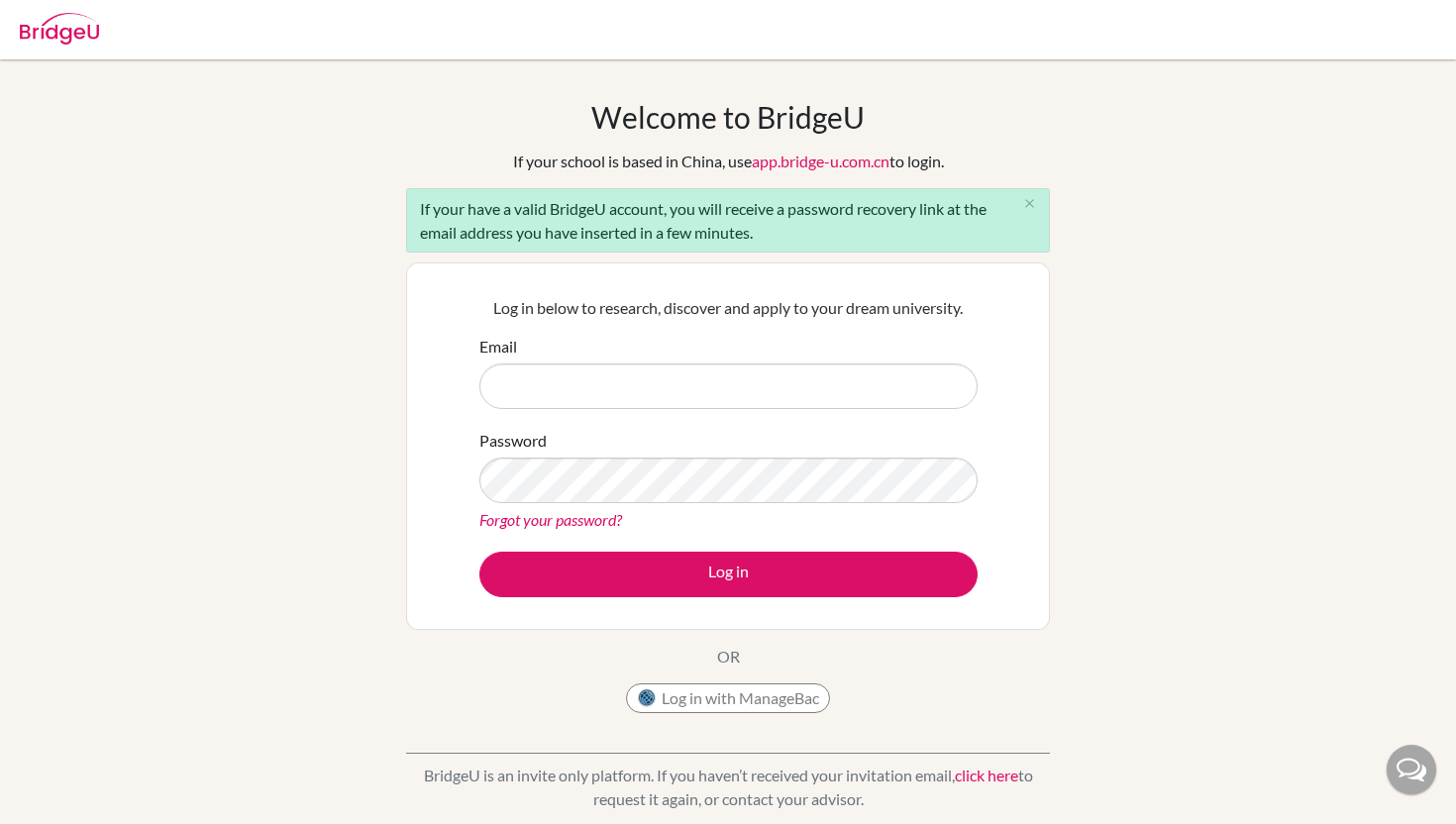scroll, scrollTop: 0, scrollLeft: 0, axis: both 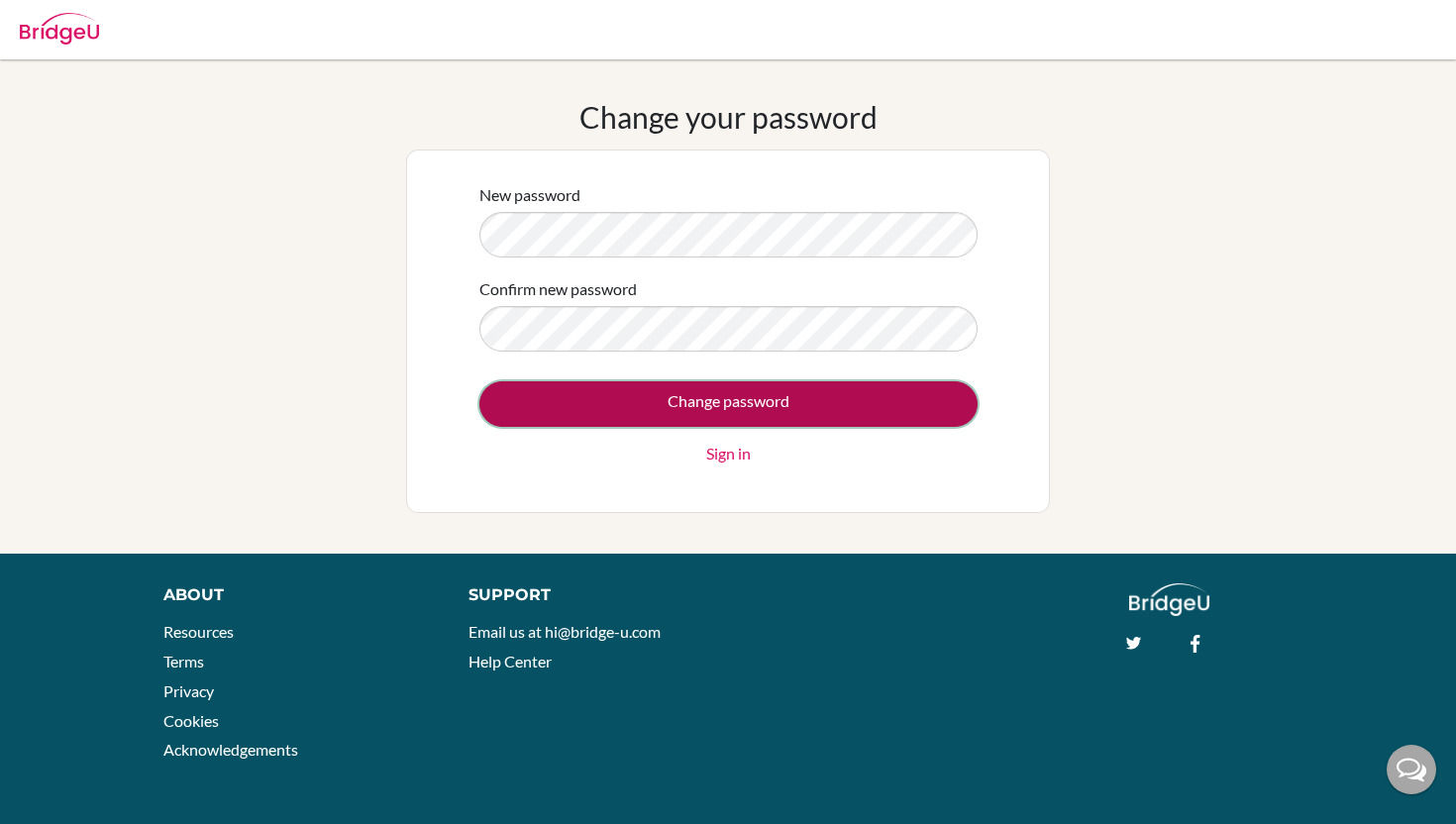 click on "Change password" at bounding box center [728, 404] 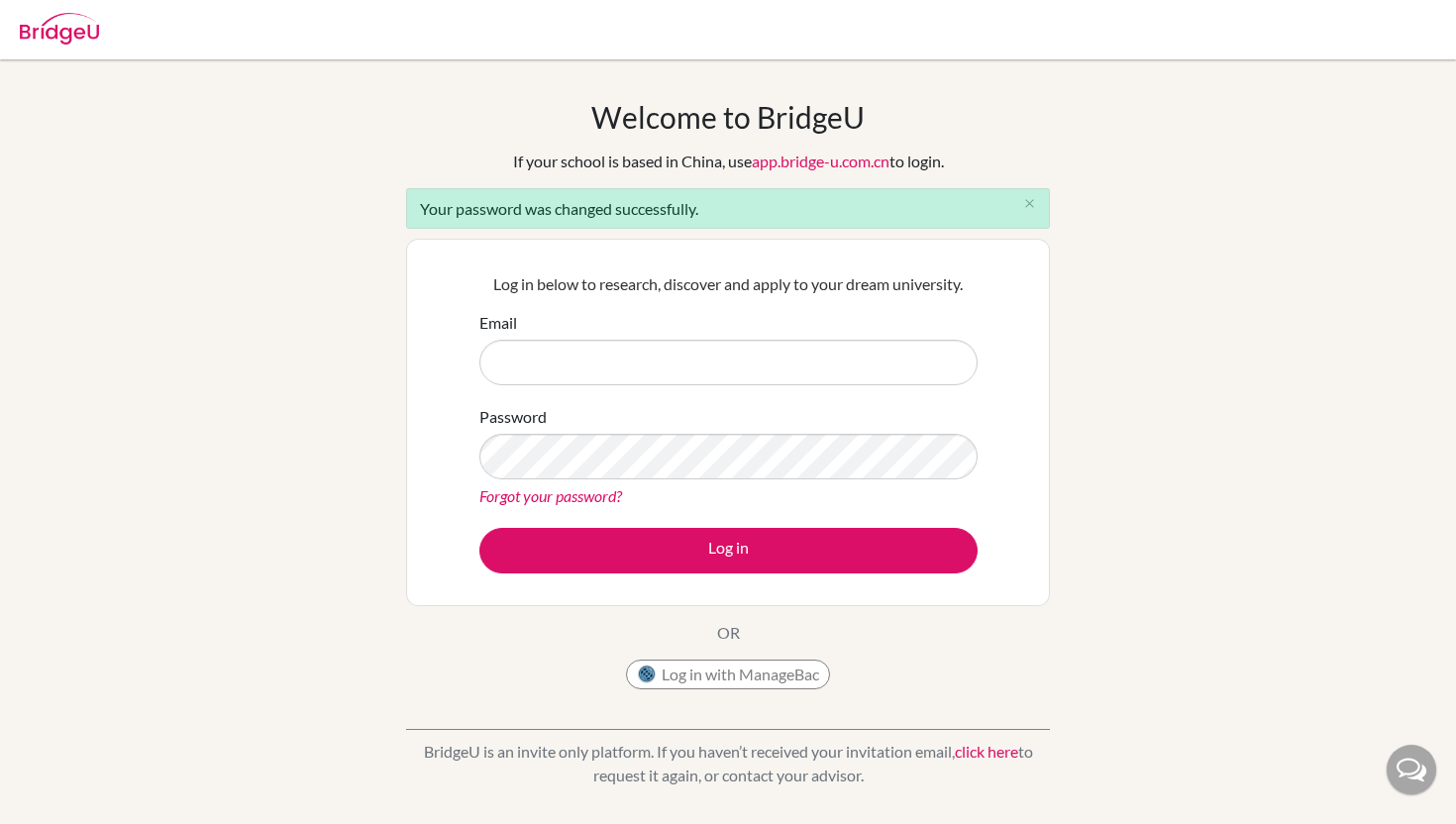 scroll, scrollTop: 0, scrollLeft: 0, axis: both 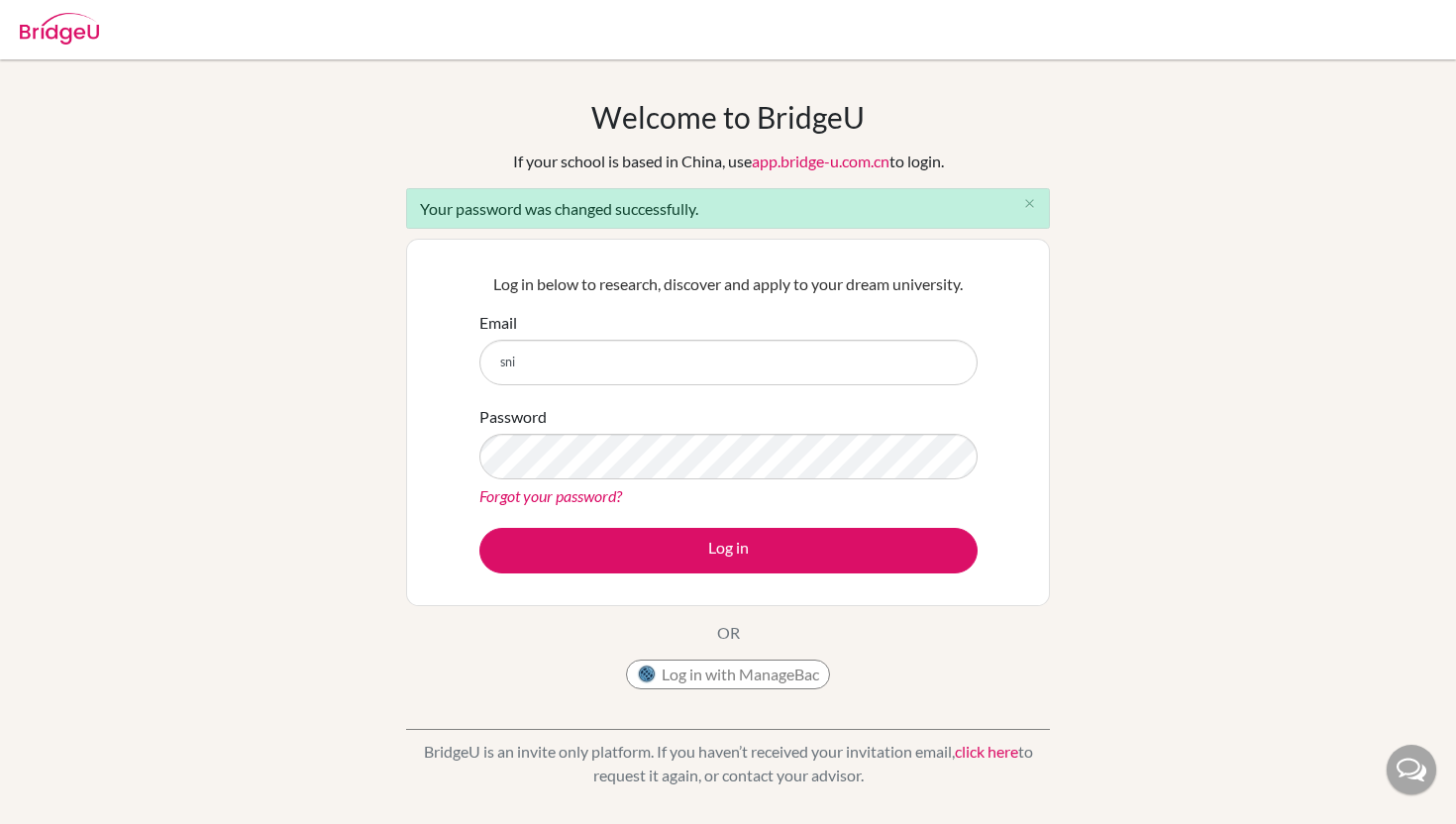 type on "[USERNAME]@[DOMAIN]" 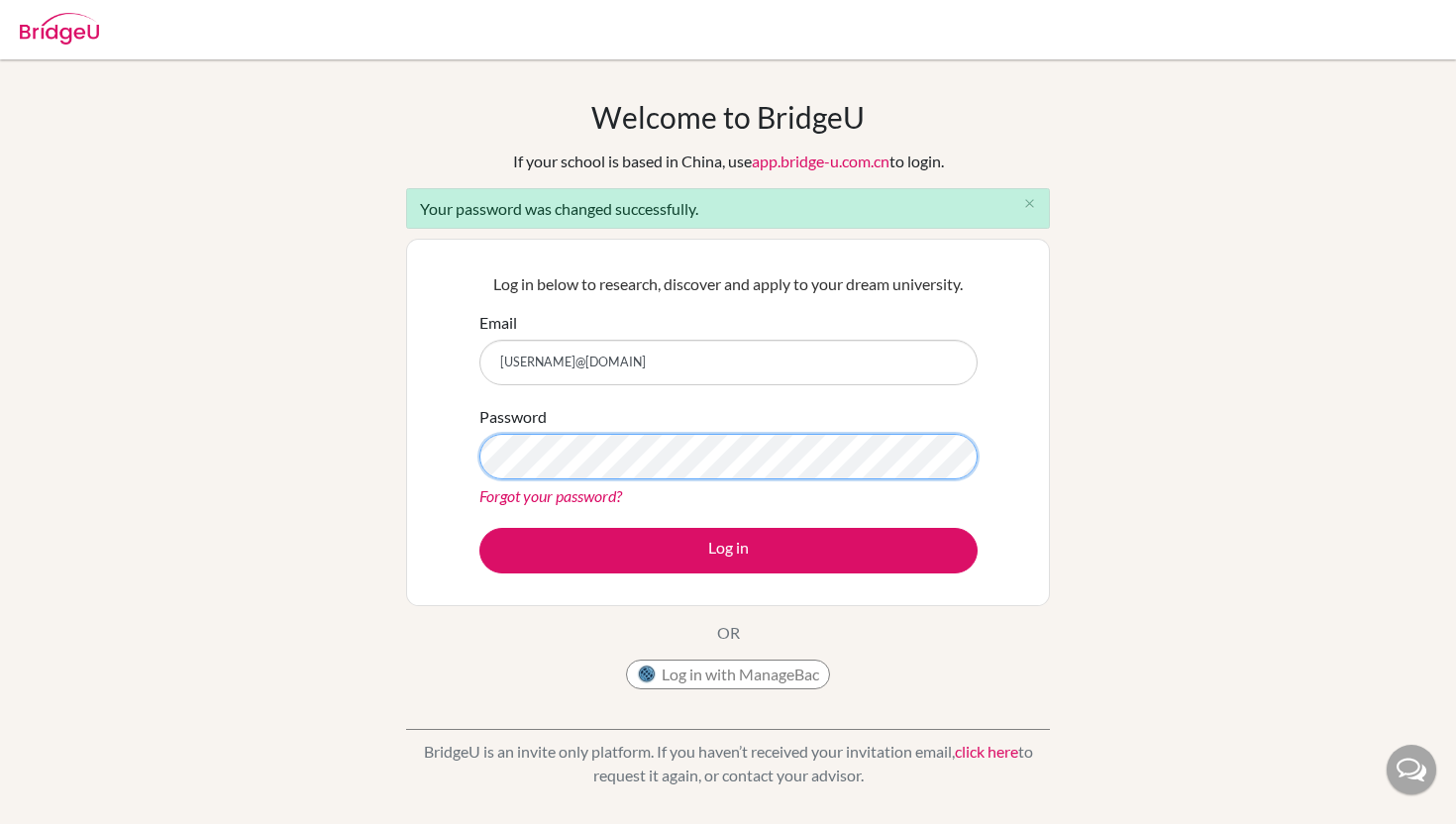 click on "Log in" at bounding box center (728, 551) 